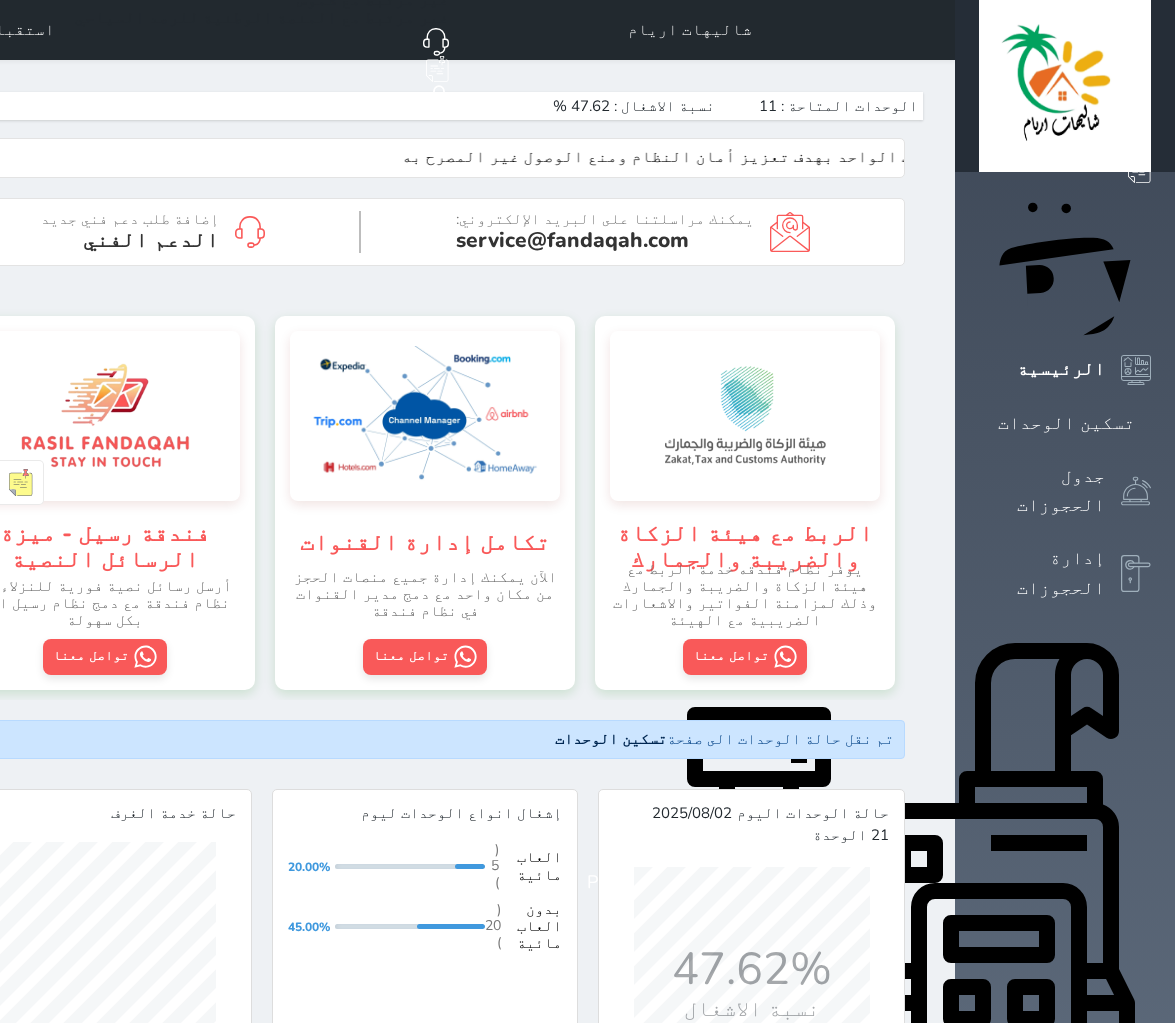 scroll, scrollTop: 0, scrollLeft: 0, axis: both 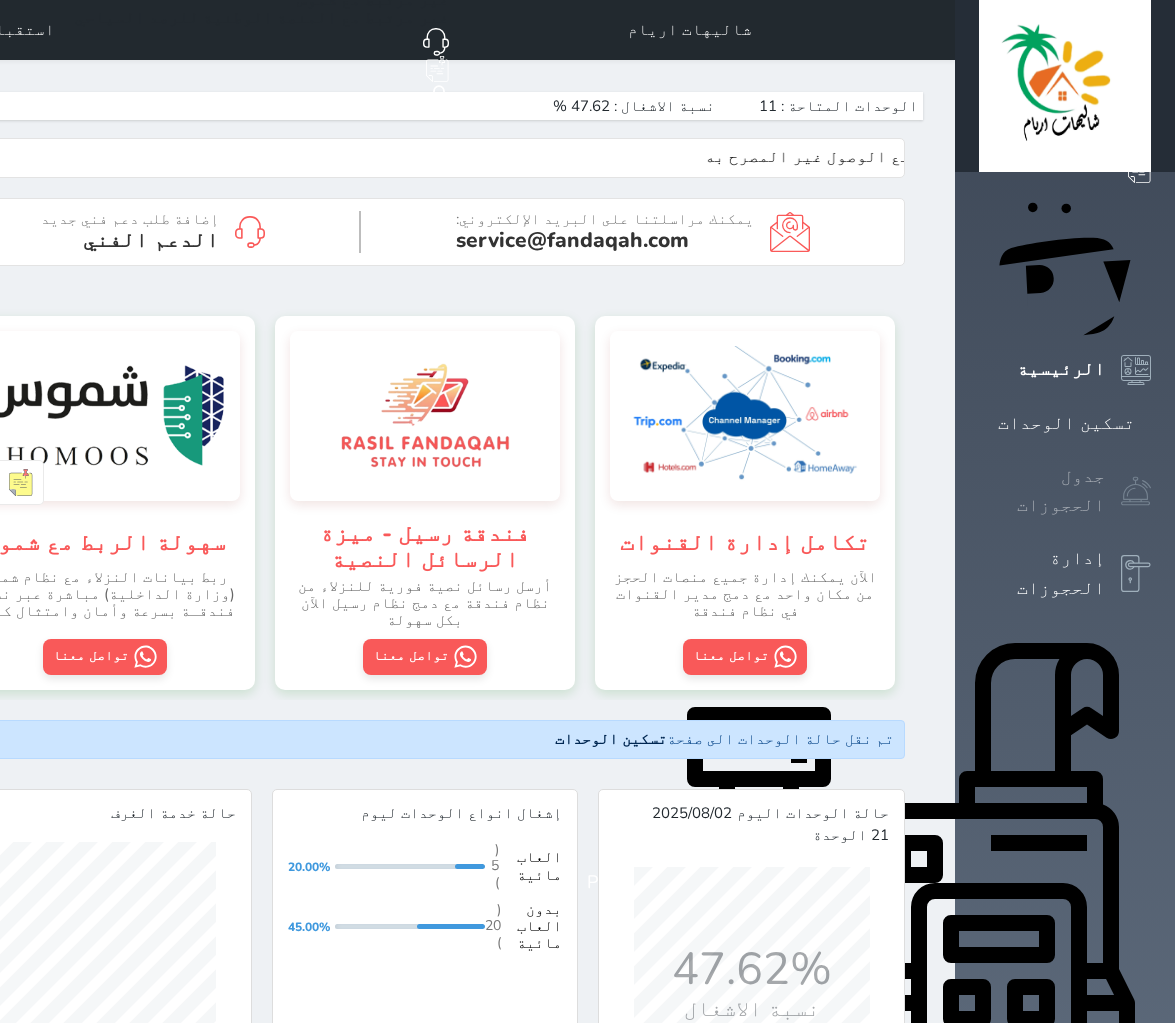 click 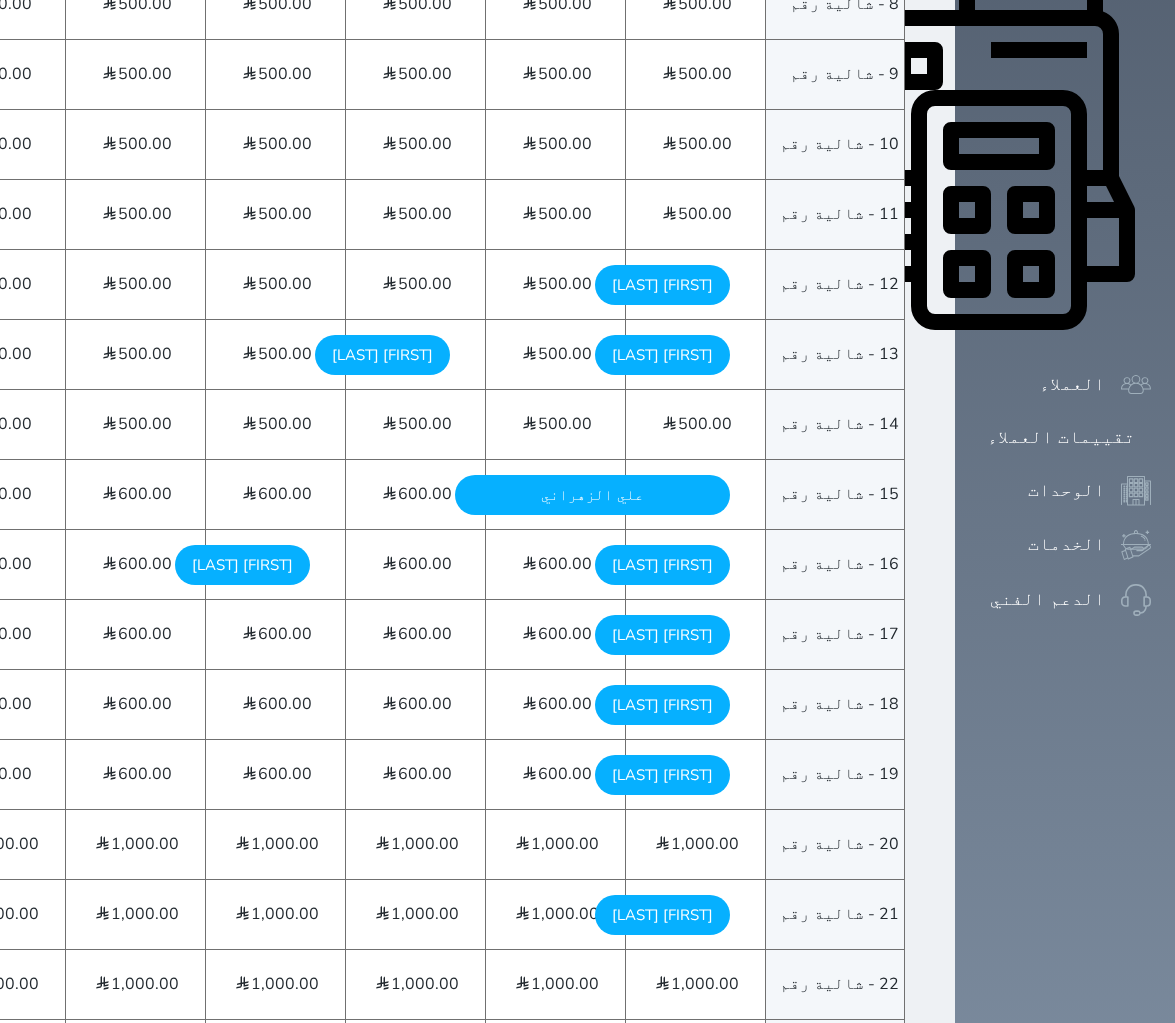 scroll, scrollTop: 750, scrollLeft: 0, axis: vertical 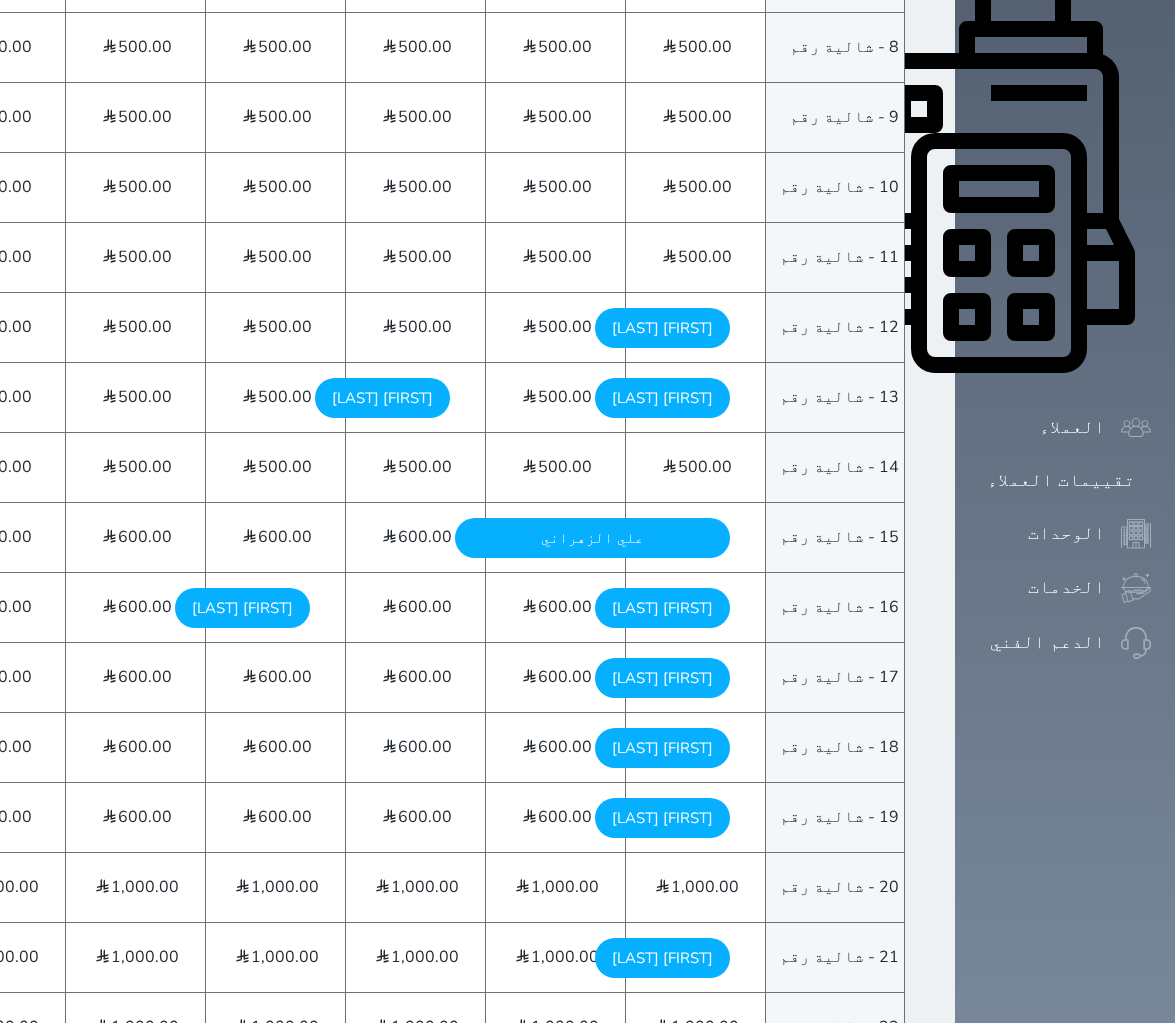 click on "[FIRST] [LAST]
[DAY] - [DATE]" at bounding box center [662, 398] 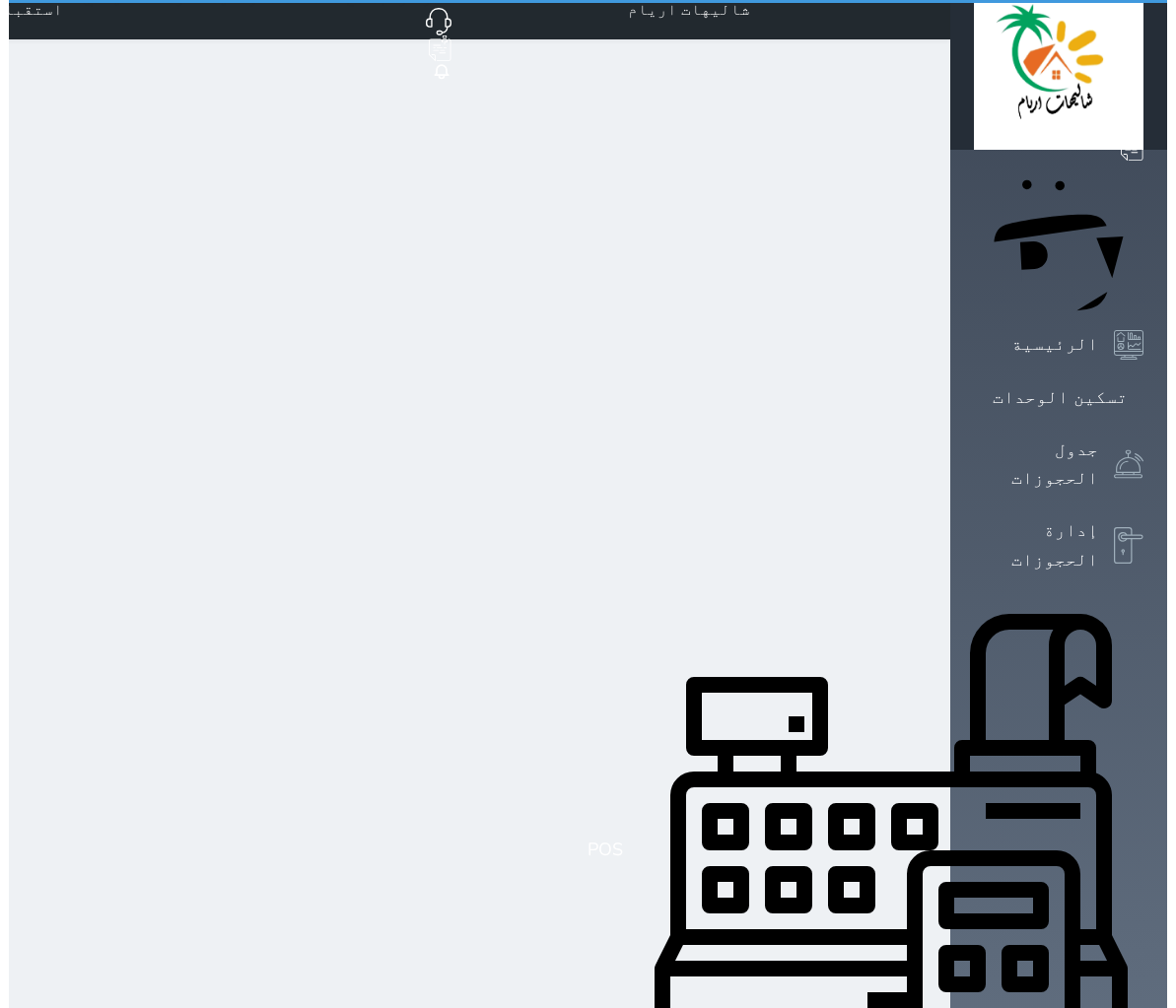 scroll, scrollTop: 0, scrollLeft: 0, axis: both 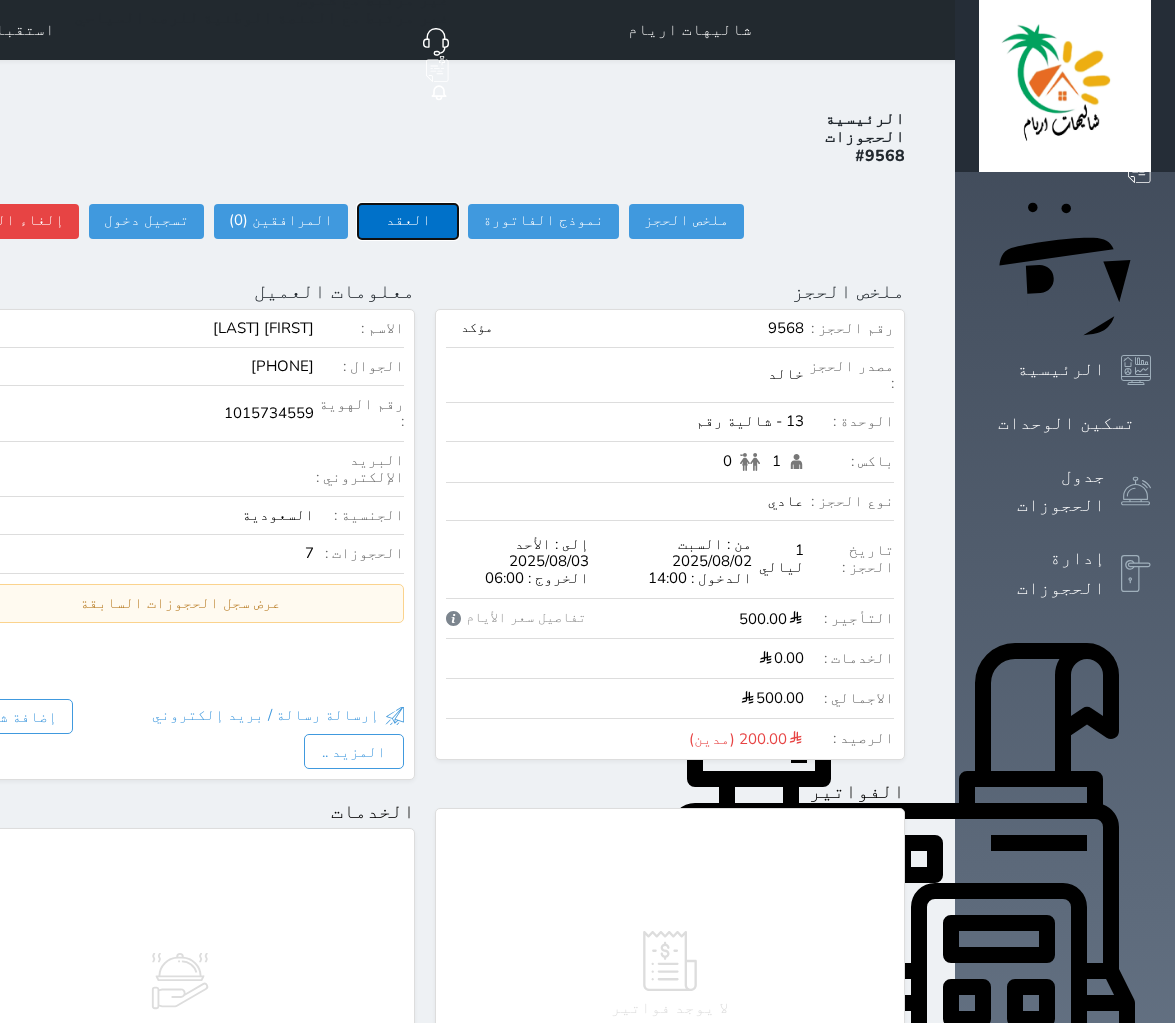 click on "العقد" at bounding box center (408, 221) 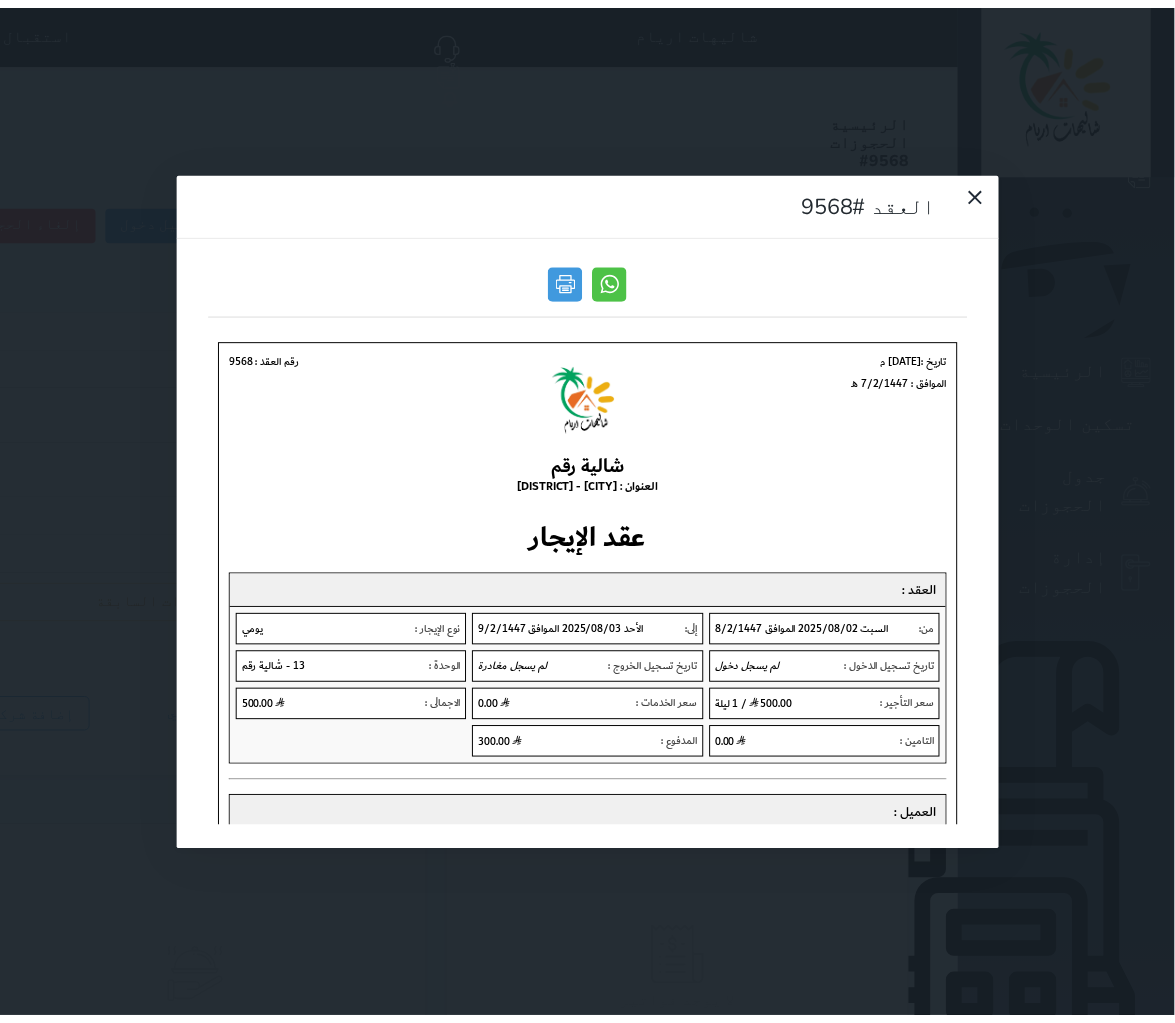 scroll, scrollTop: 0, scrollLeft: 0, axis: both 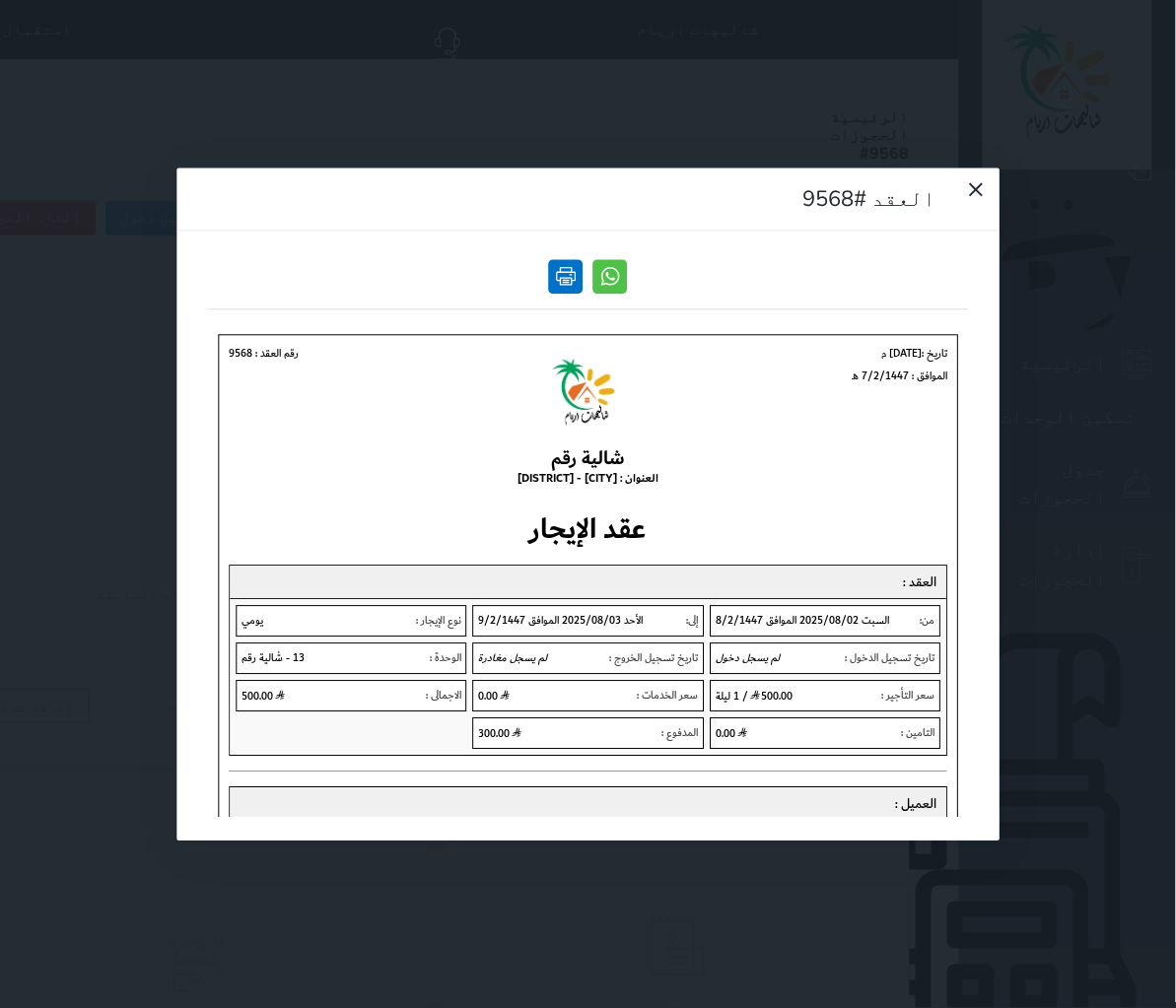 click at bounding box center (566, 276) 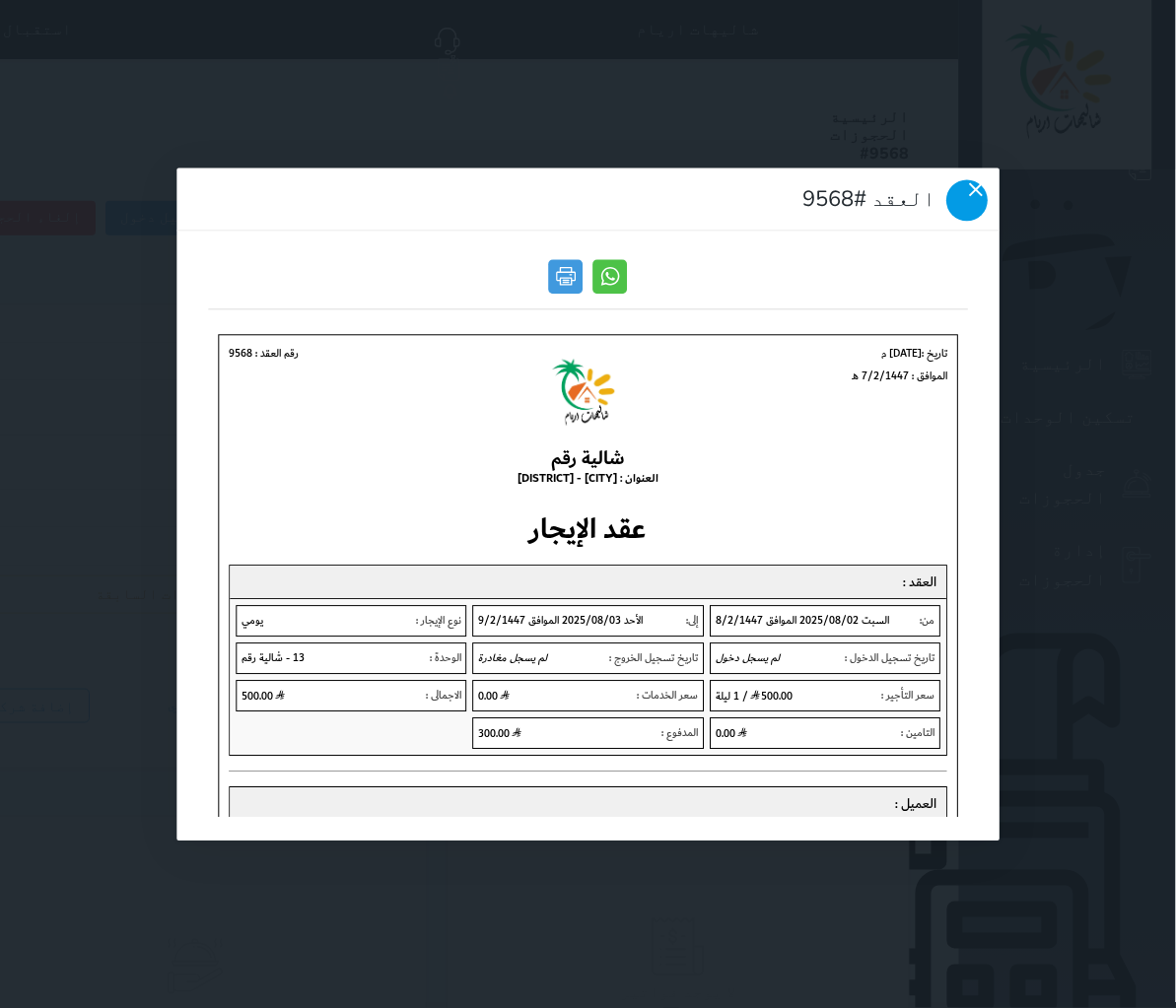 click 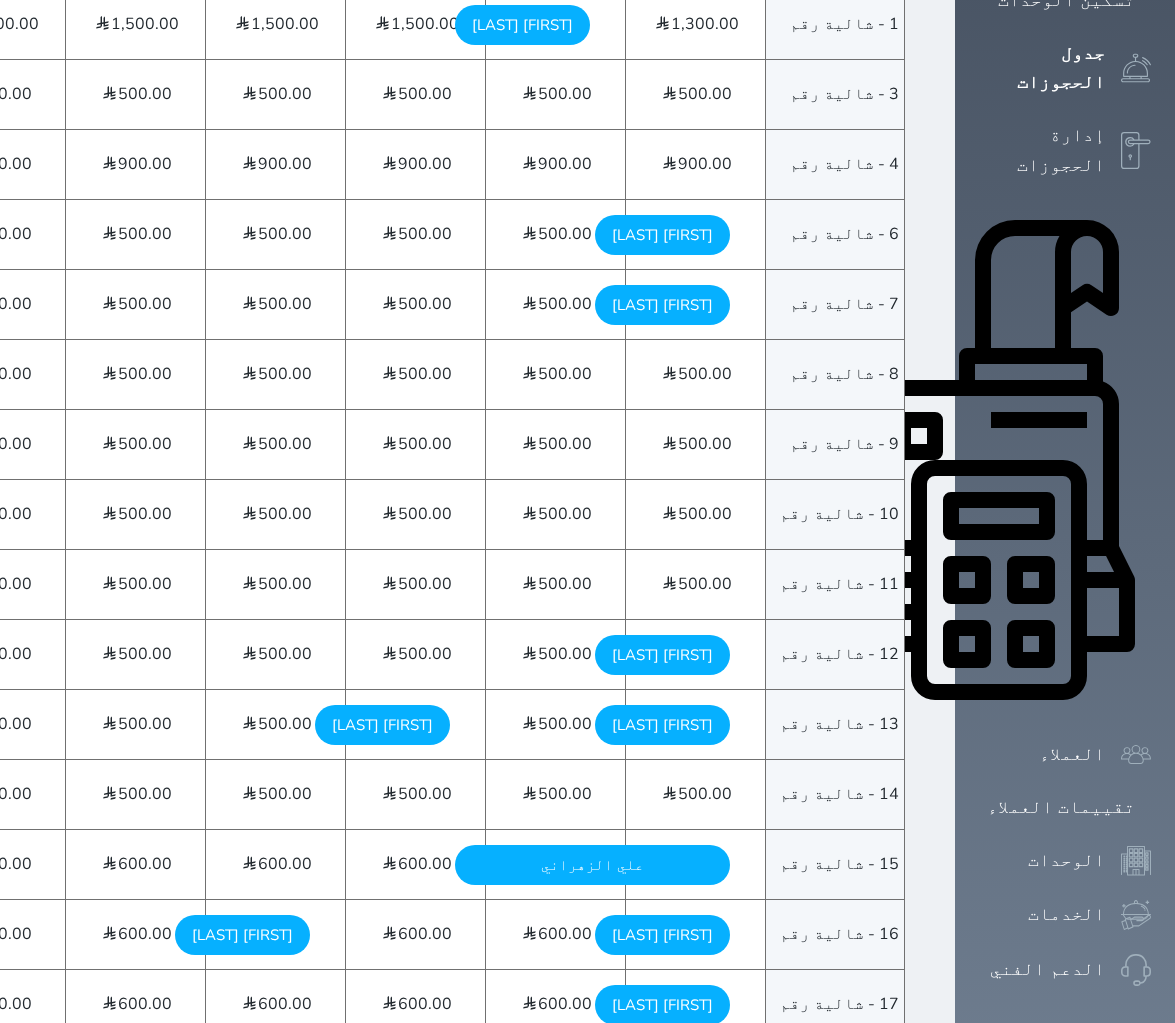 scroll, scrollTop: 375, scrollLeft: 0, axis: vertical 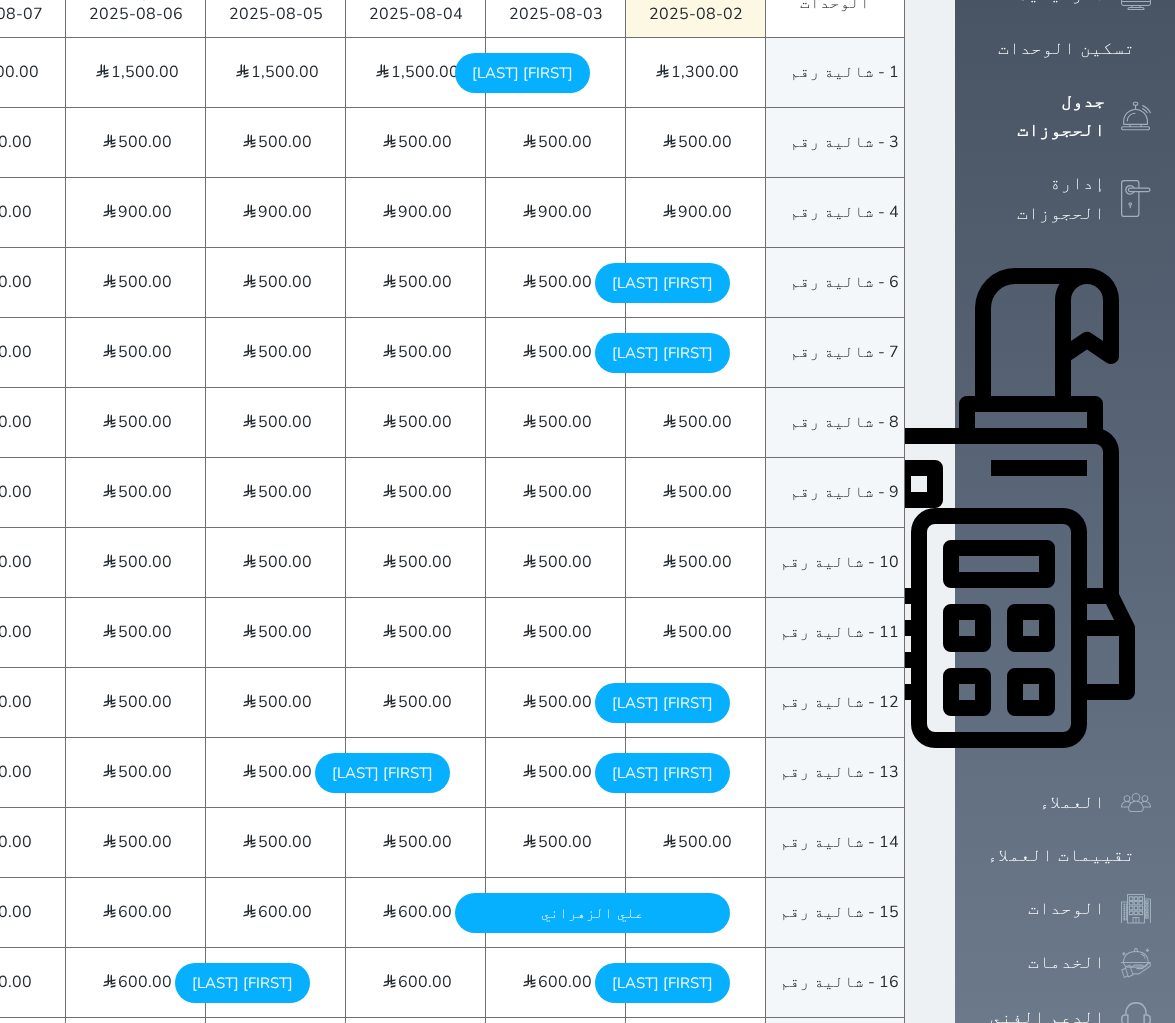 click on "[FIRST] [LAST]
[DAY] - [DATE]" at bounding box center [662, 703] 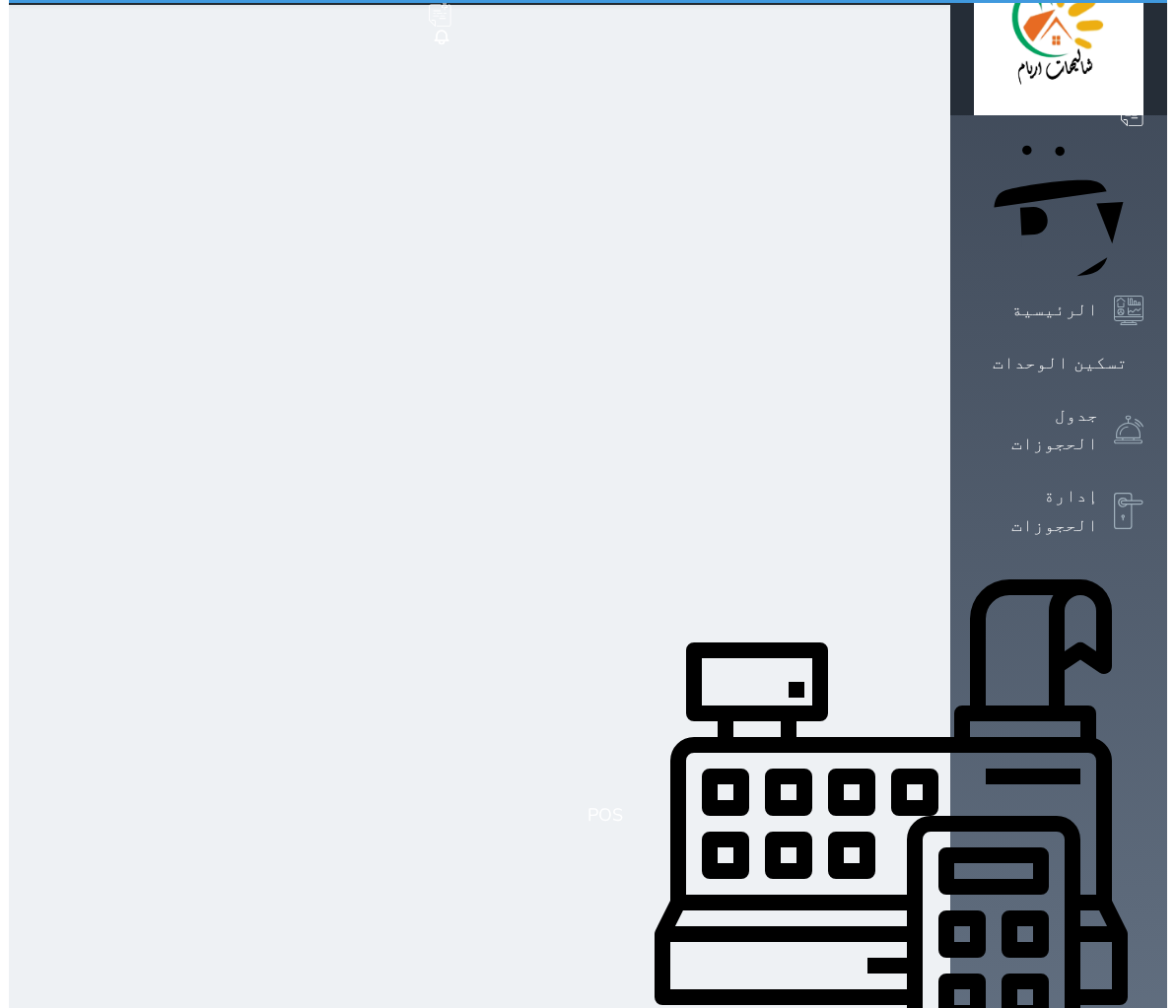 scroll, scrollTop: 0, scrollLeft: 0, axis: both 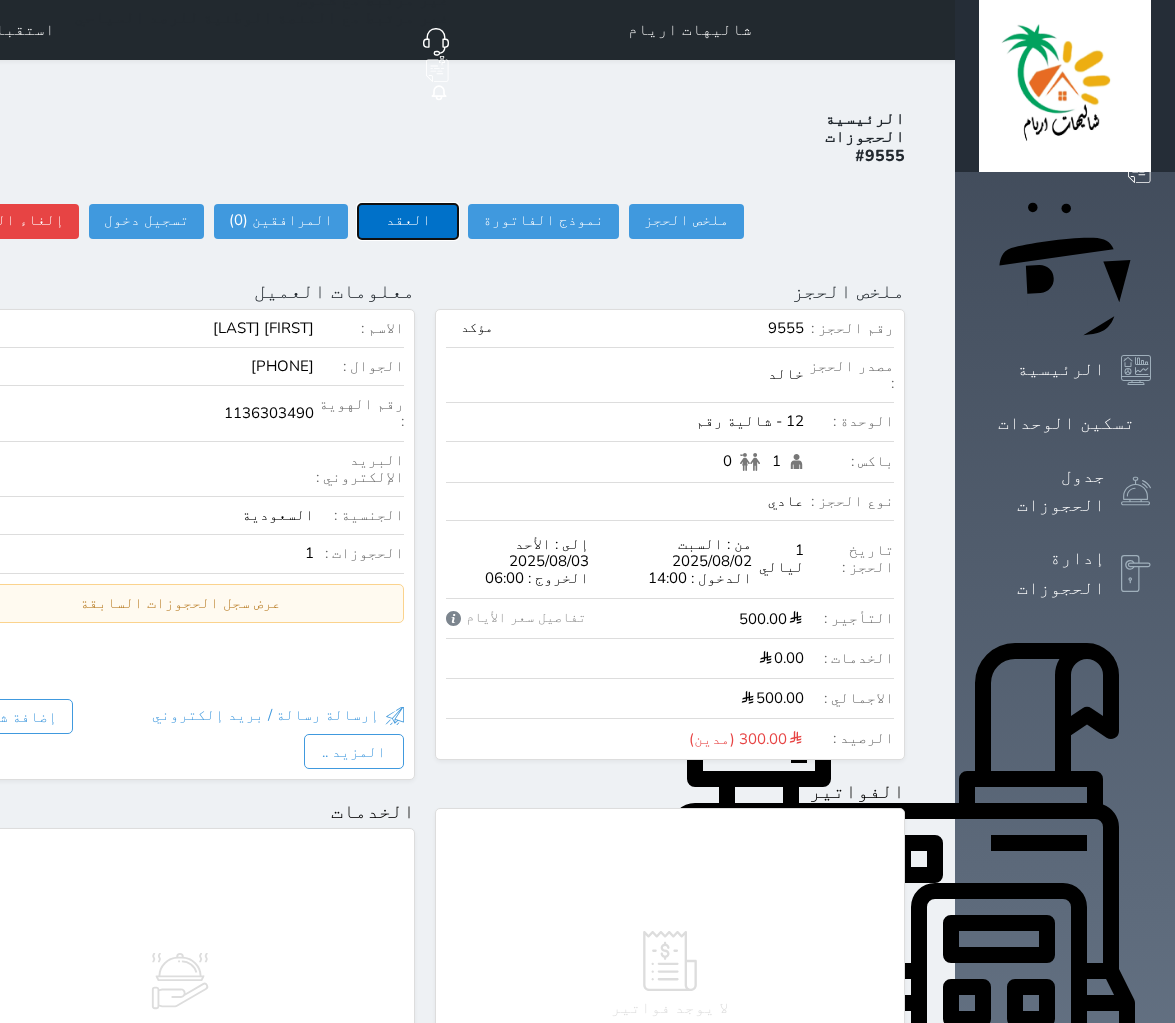 click on "العقد" at bounding box center (408, 221) 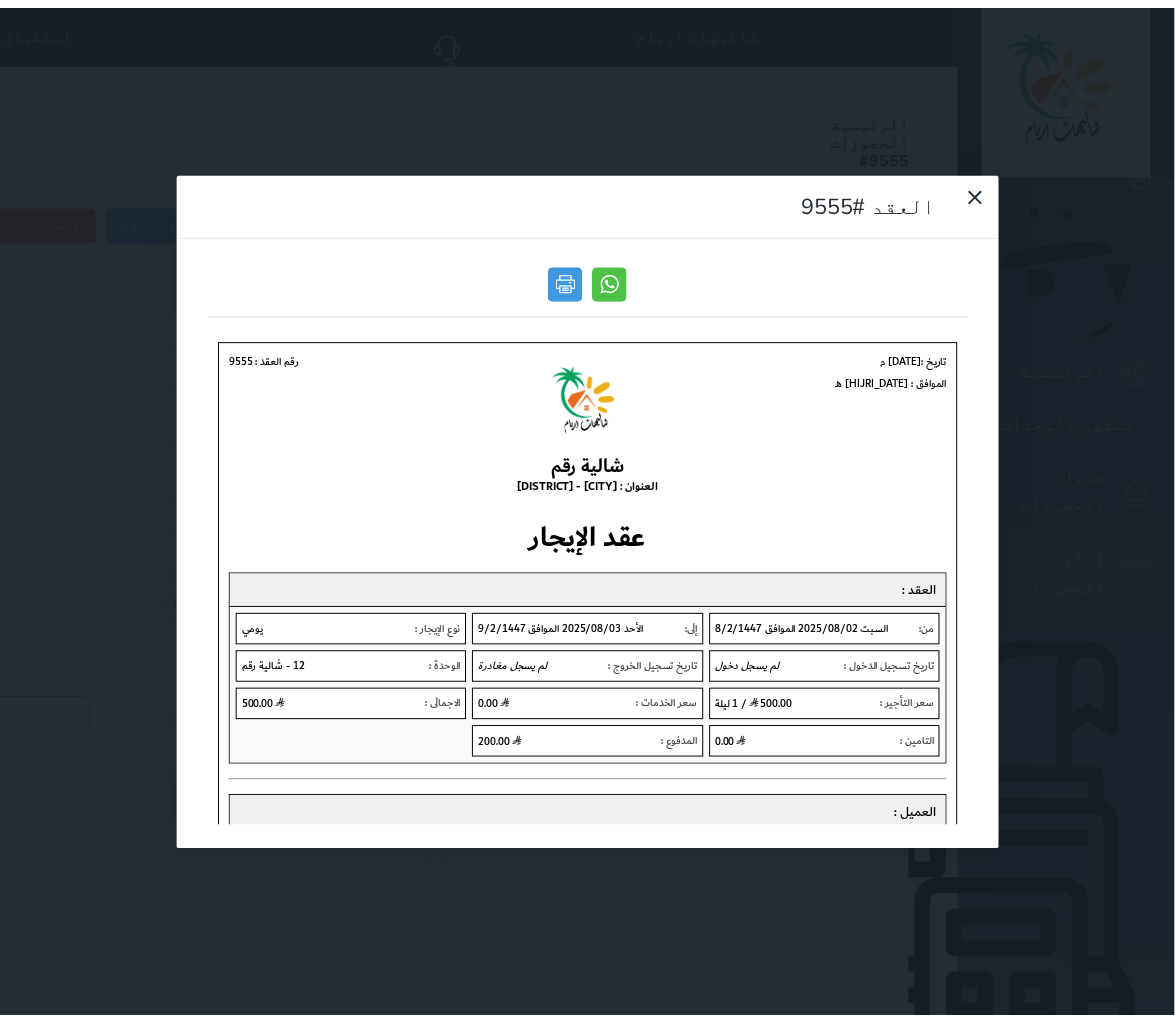 scroll, scrollTop: 0, scrollLeft: 0, axis: both 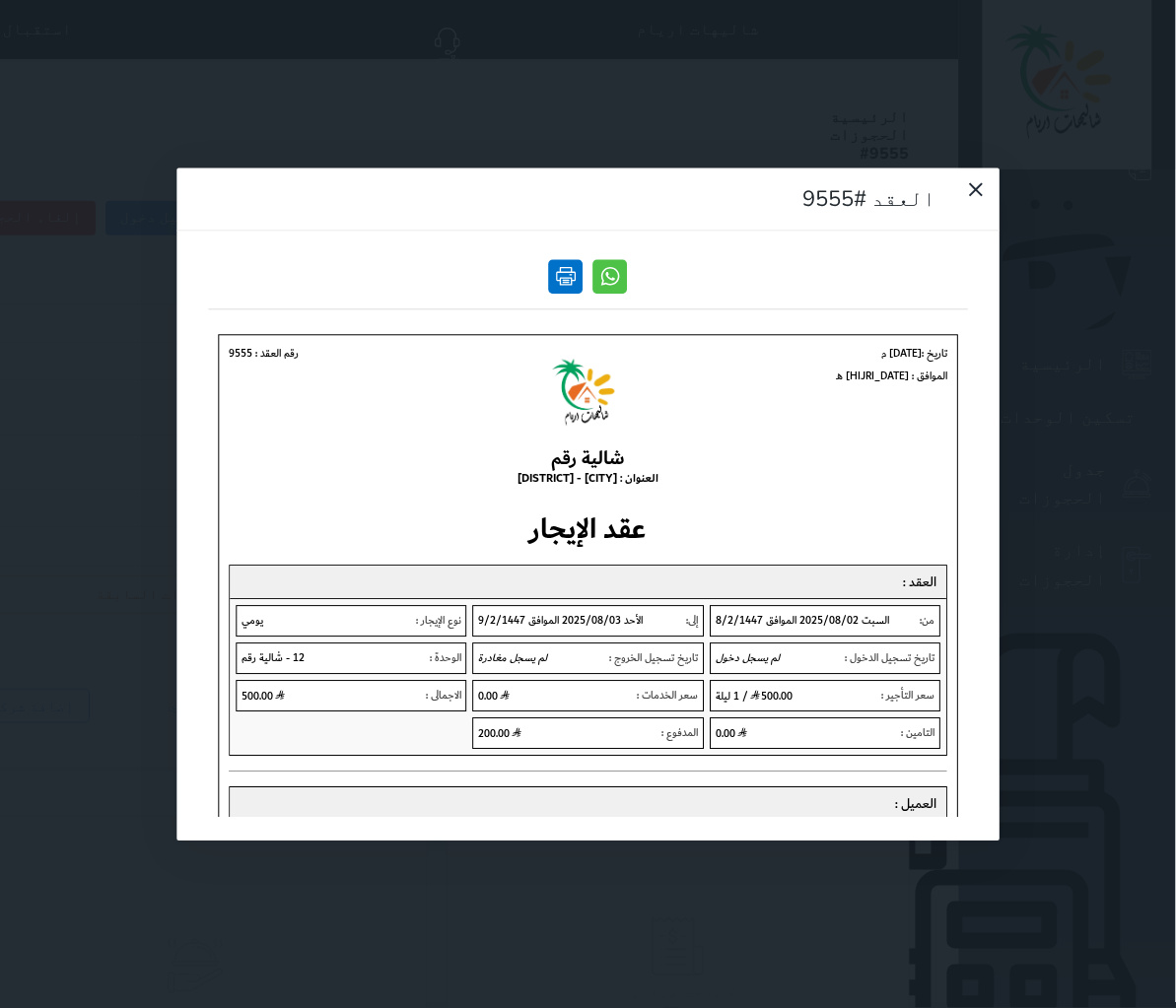 click at bounding box center (566, 276) 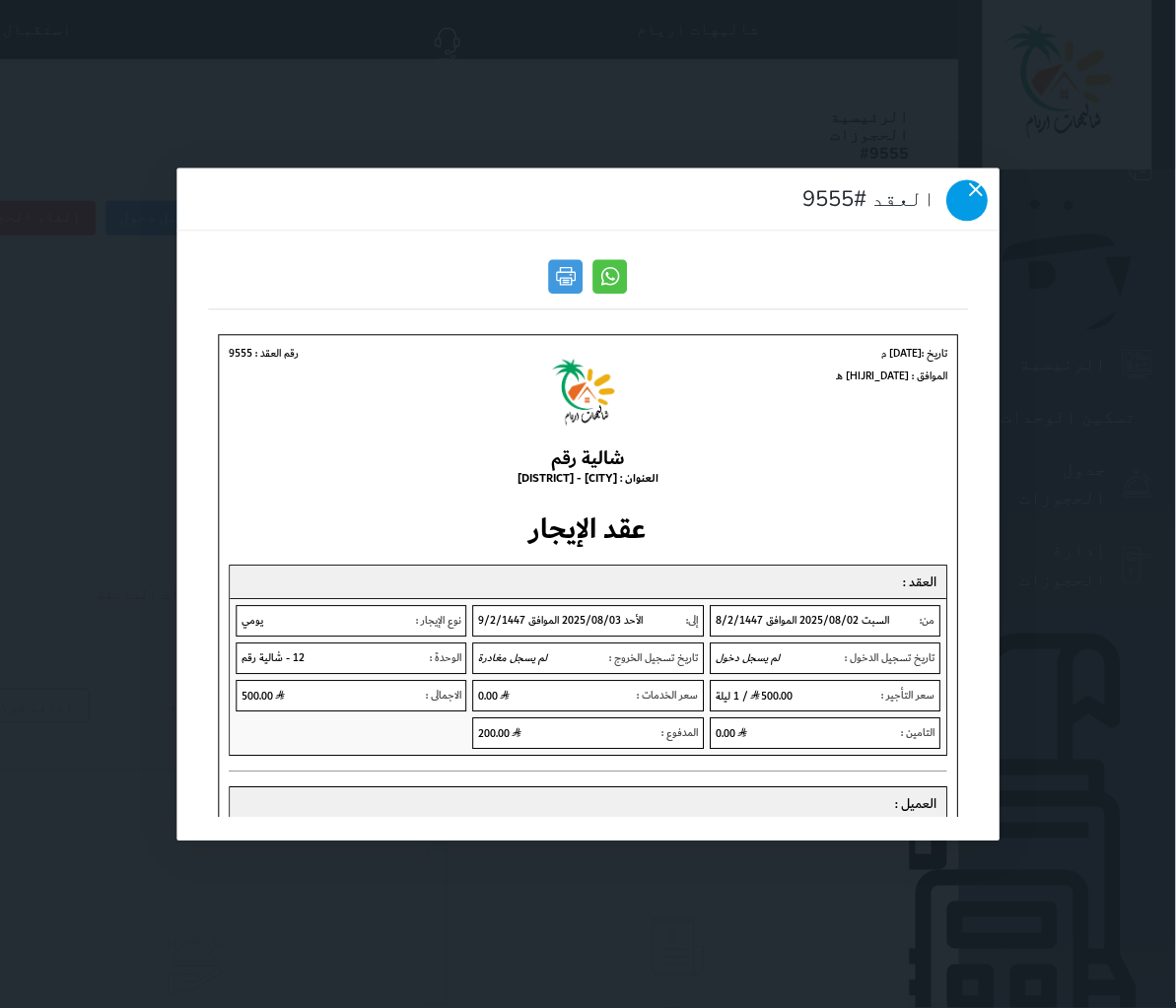 click 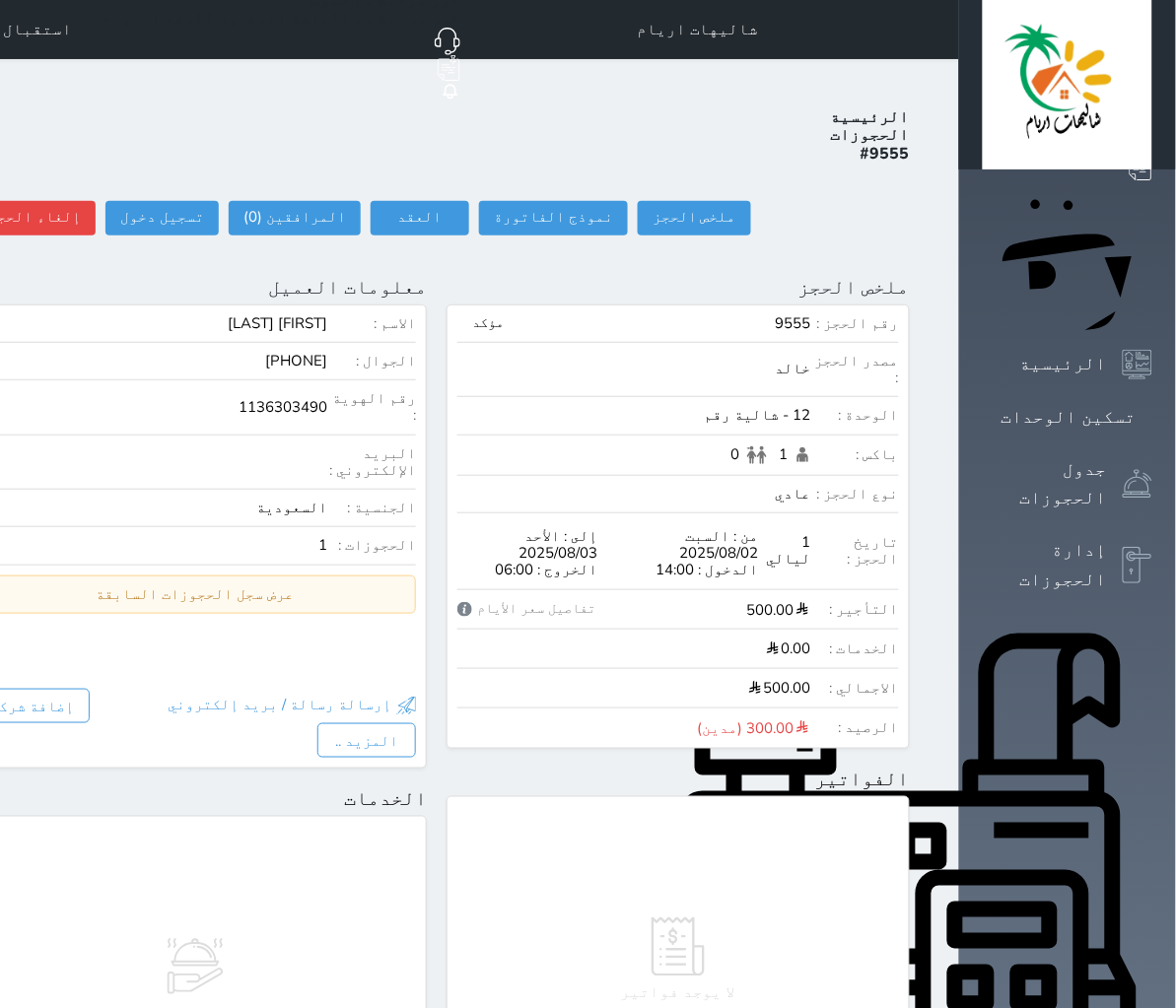 click on "حجز جماعي جديد   حجز جديد   غير مرتبط مع منصة زاتكا المرحلة الثانية   غير مرتبط مع شموس   غير مرتبط مع المنصة الوطنية للرصد السياحي             إشعار   الغرفة   النزيل   المصدر" at bounding box center [276, 30] 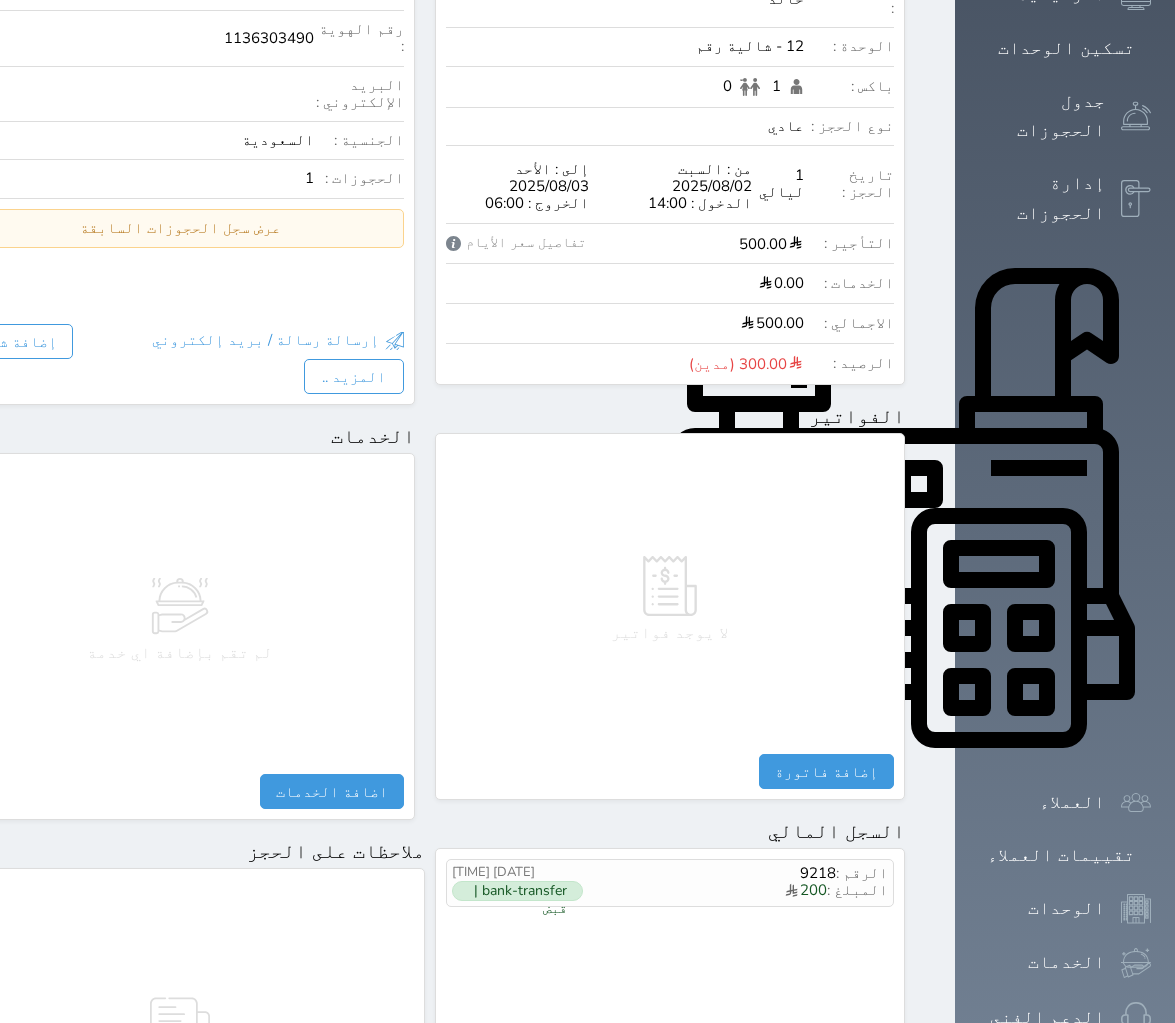 scroll, scrollTop: 0, scrollLeft: 0, axis: both 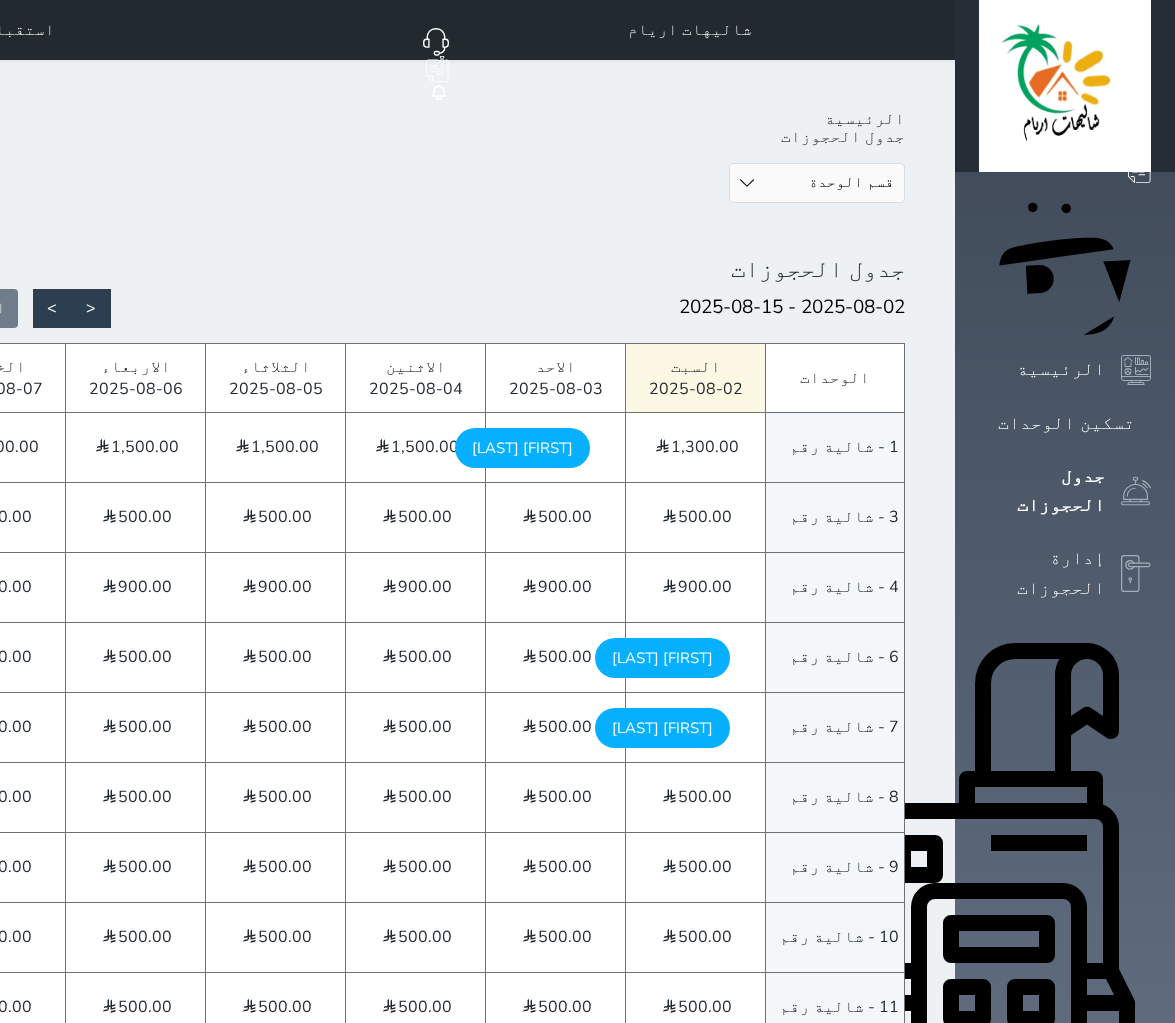 click on "[FIRST] [LAST]
[DAY] - [DATE]" at bounding box center [662, 728] 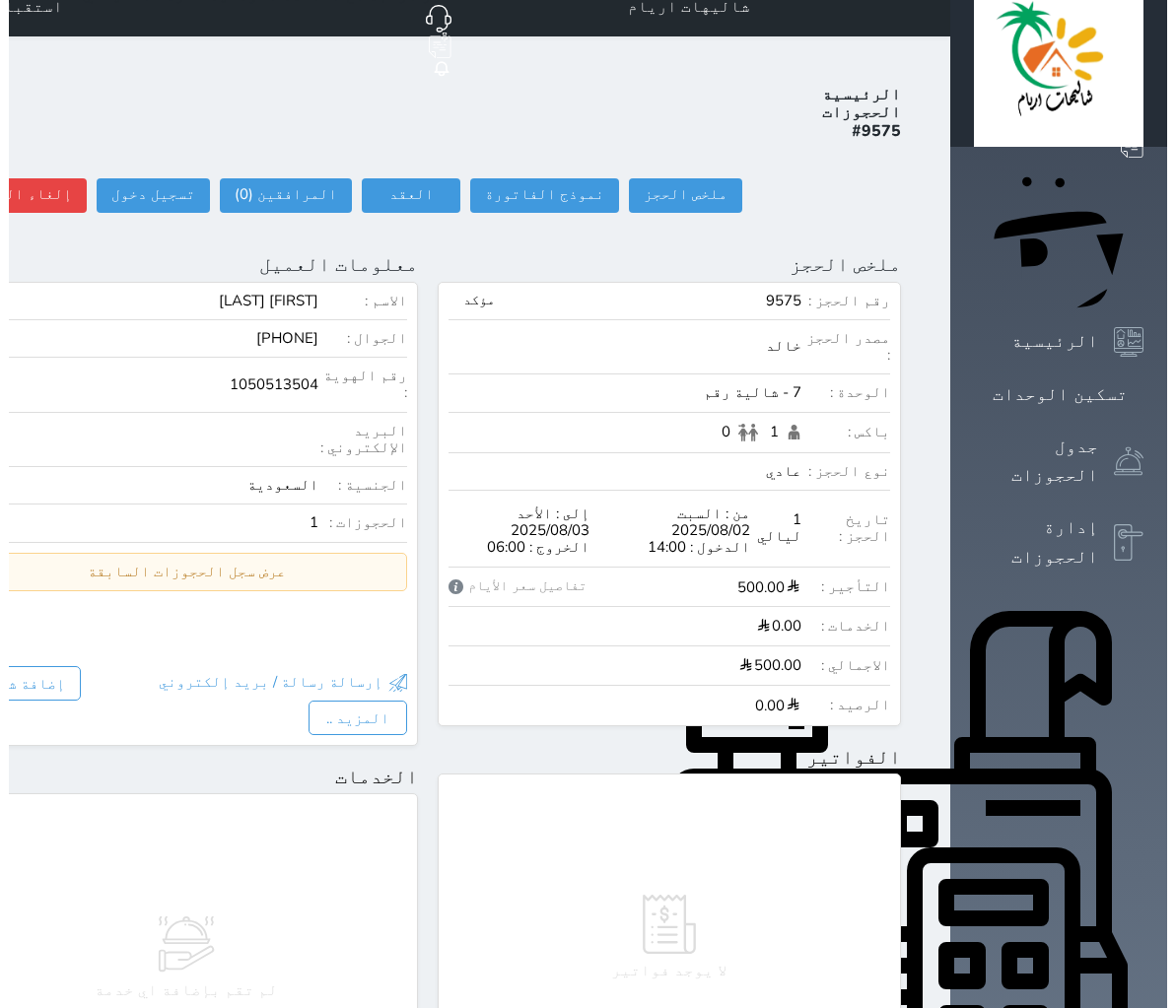 scroll, scrollTop: 0, scrollLeft: 0, axis: both 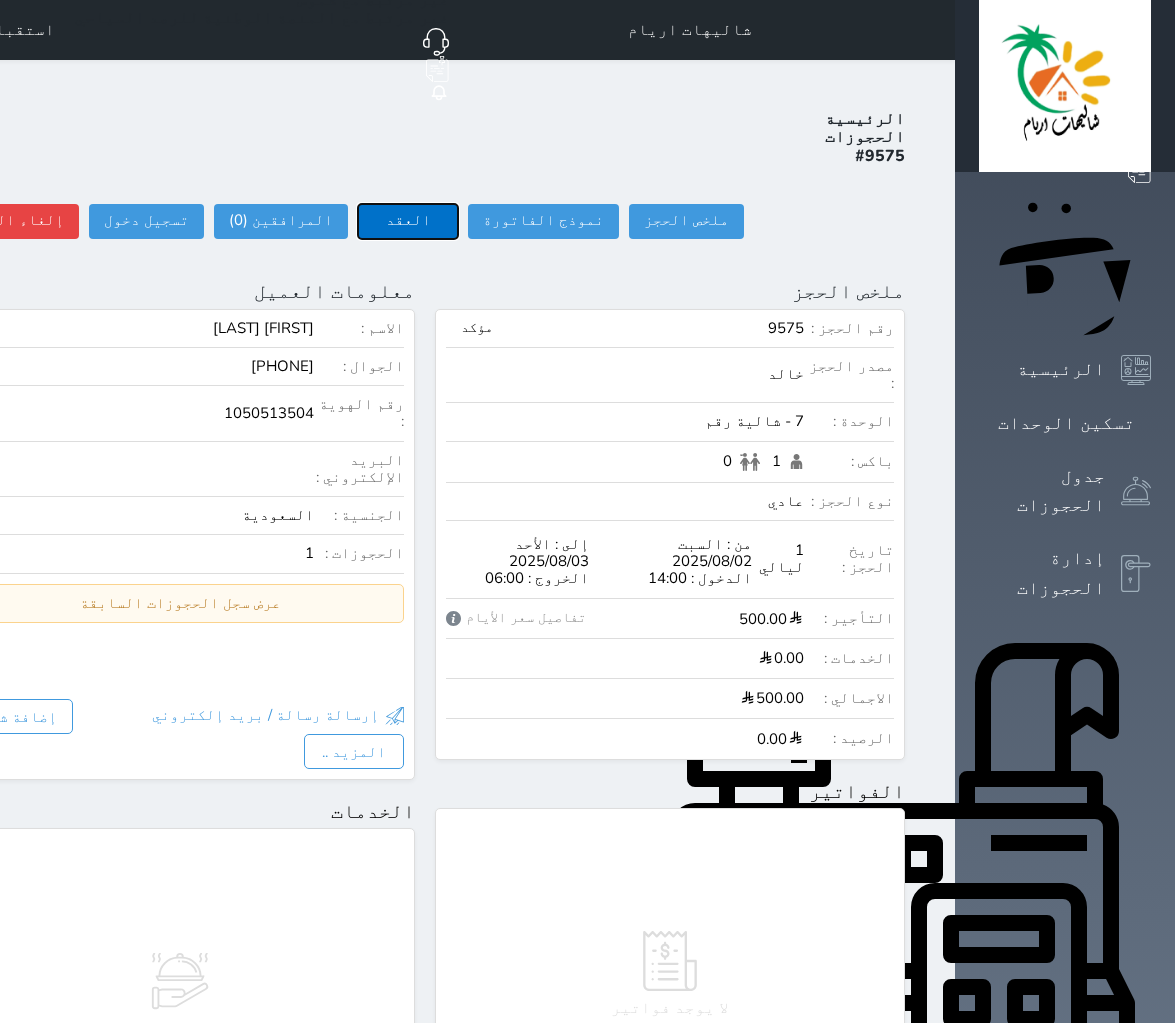 click on "العقد" at bounding box center (408, 221) 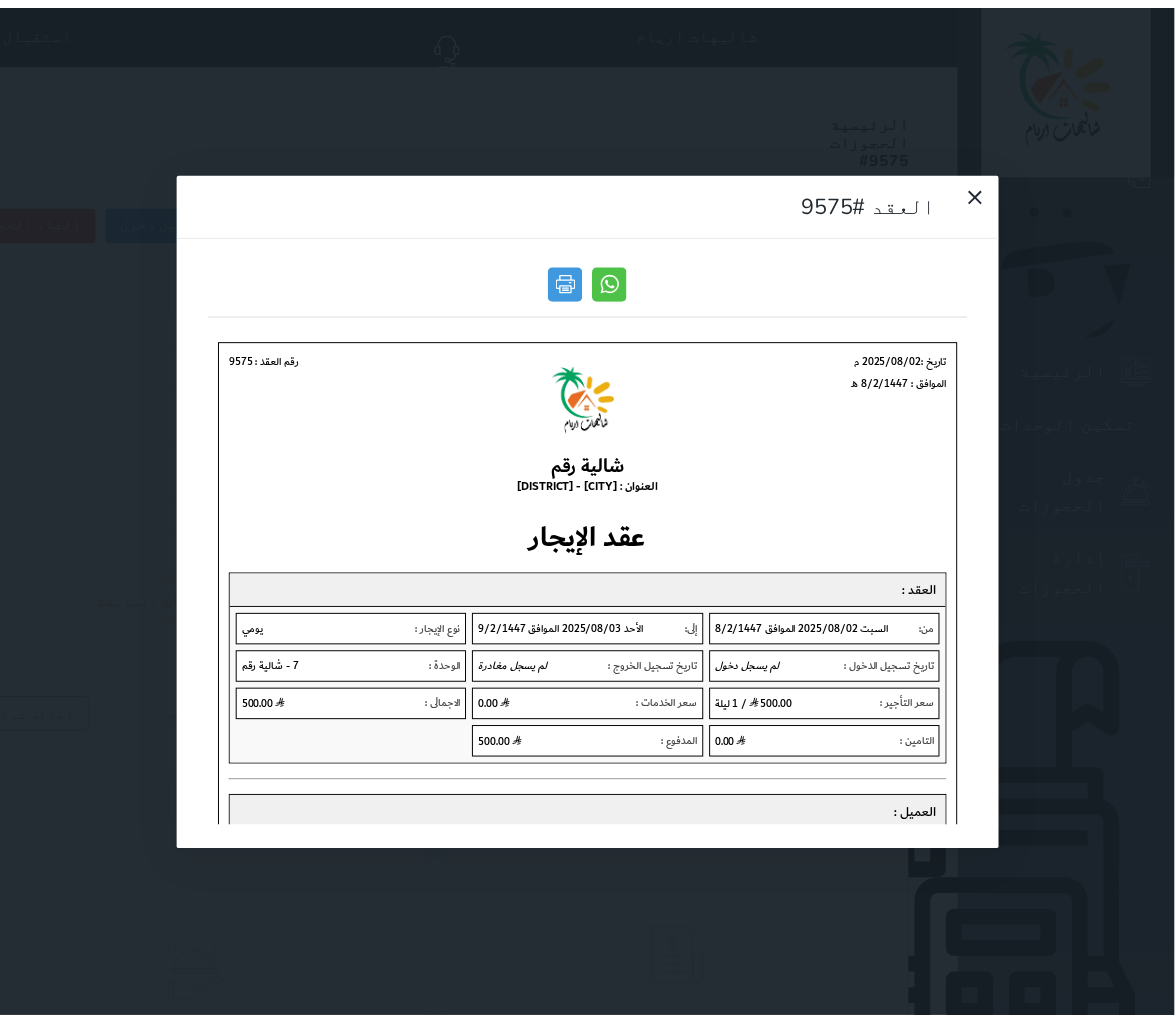 scroll, scrollTop: 0, scrollLeft: 0, axis: both 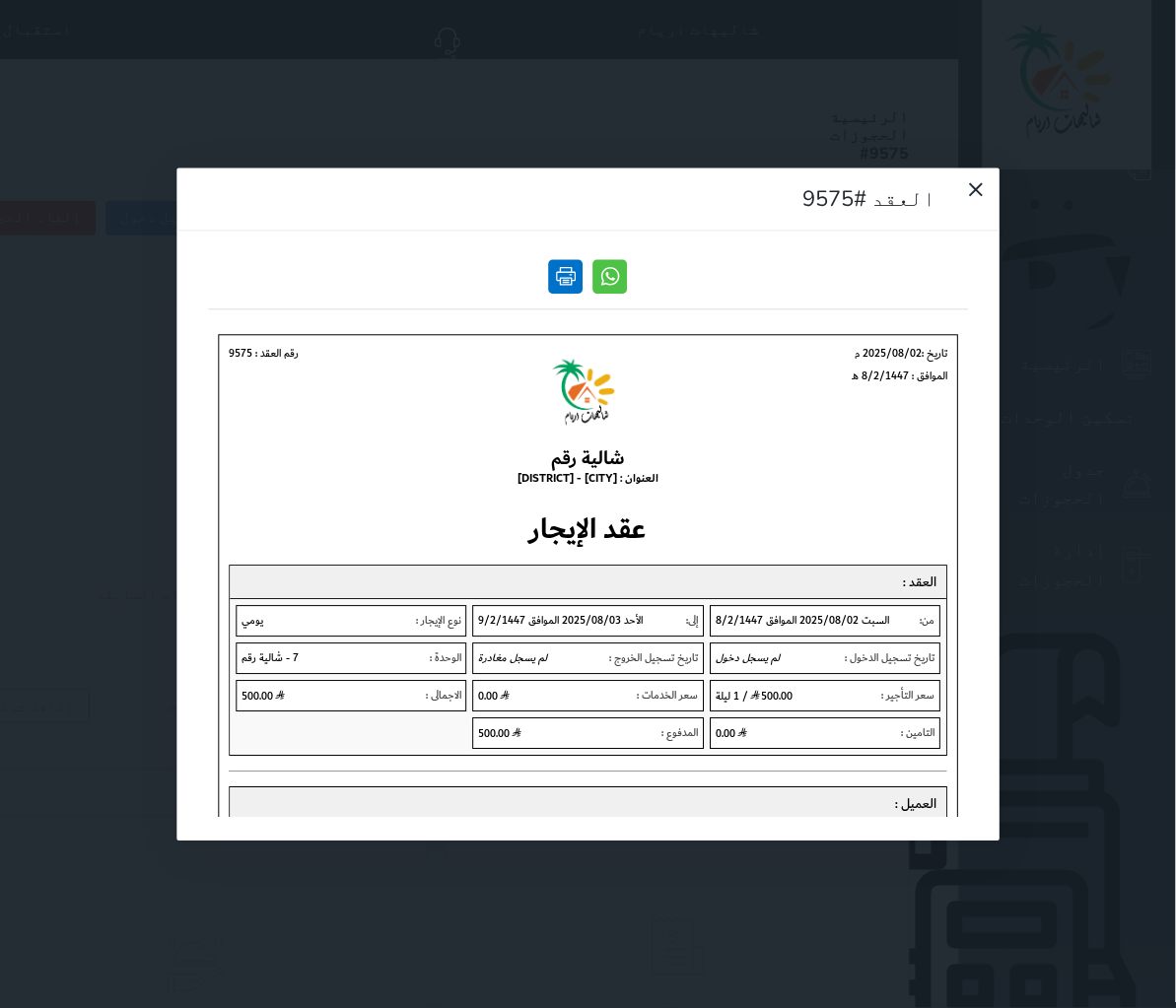 click at bounding box center [566, 276] 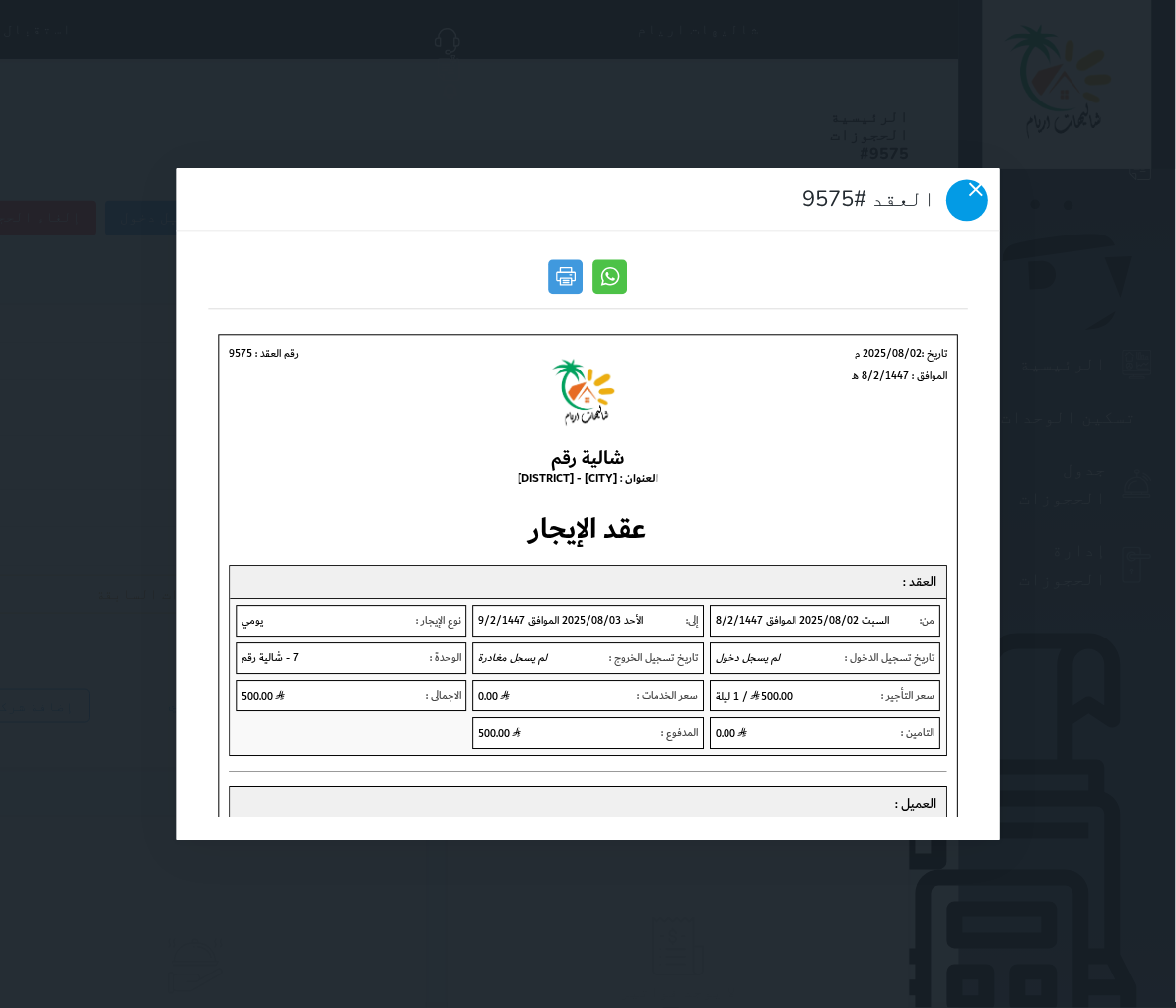 click at bounding box center [967, 200] 